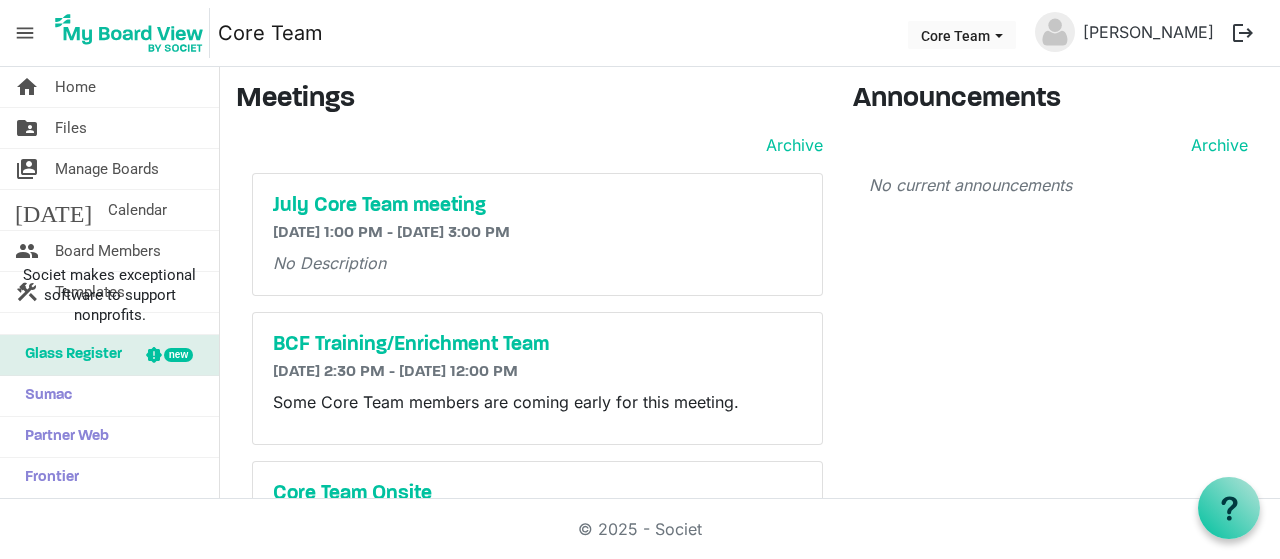 scroll, scrollTop: 0, scrollLeft: 0, axis: both 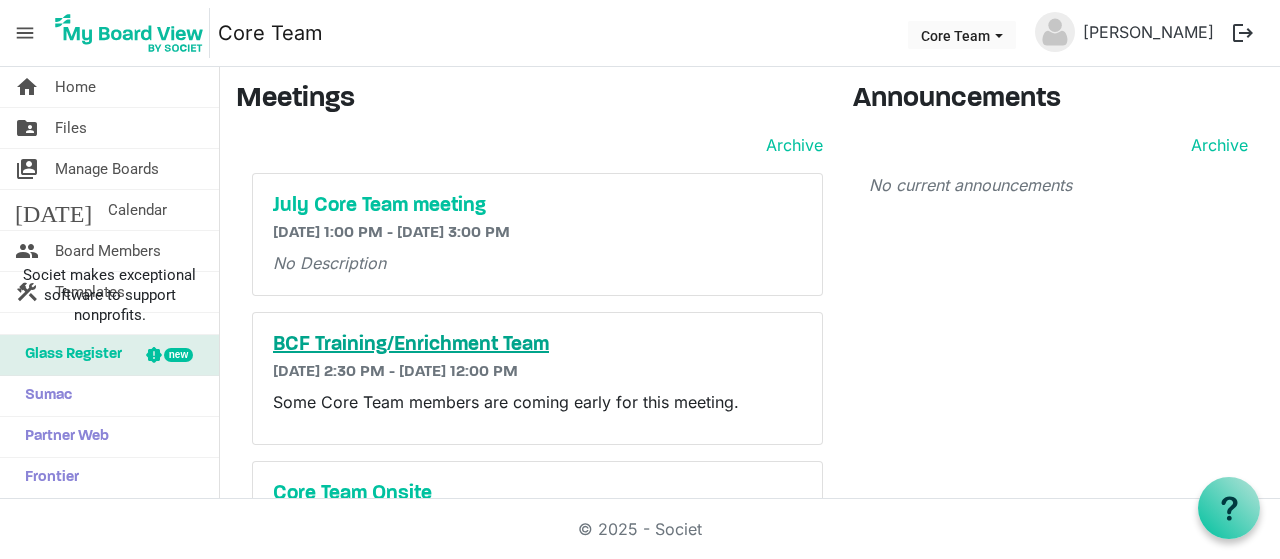 click on "BCF Training/Enrichment Team" at bounding box center (537, 345) 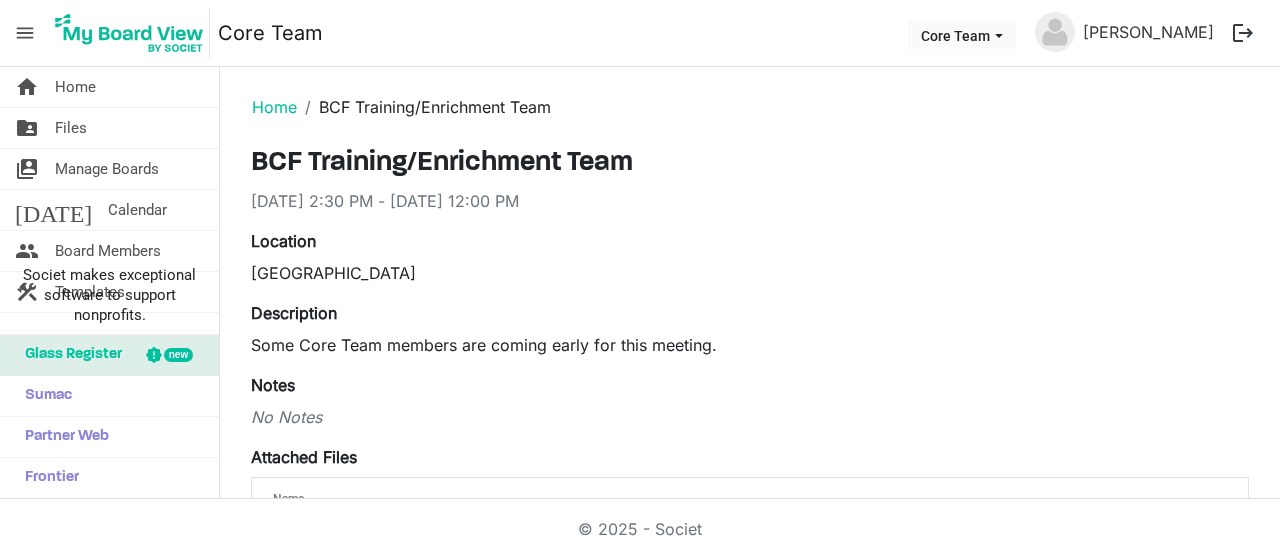 scroll, scrollTop: 0, scrollLeft: 0, axis: both 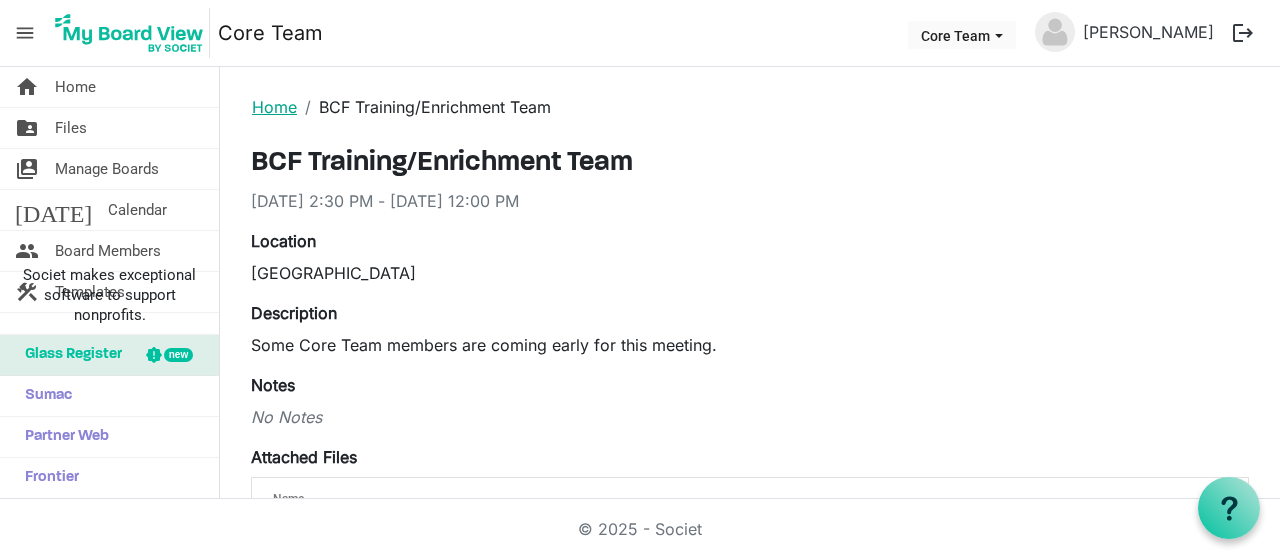 click on "Home" at bounding box center [274, 107] 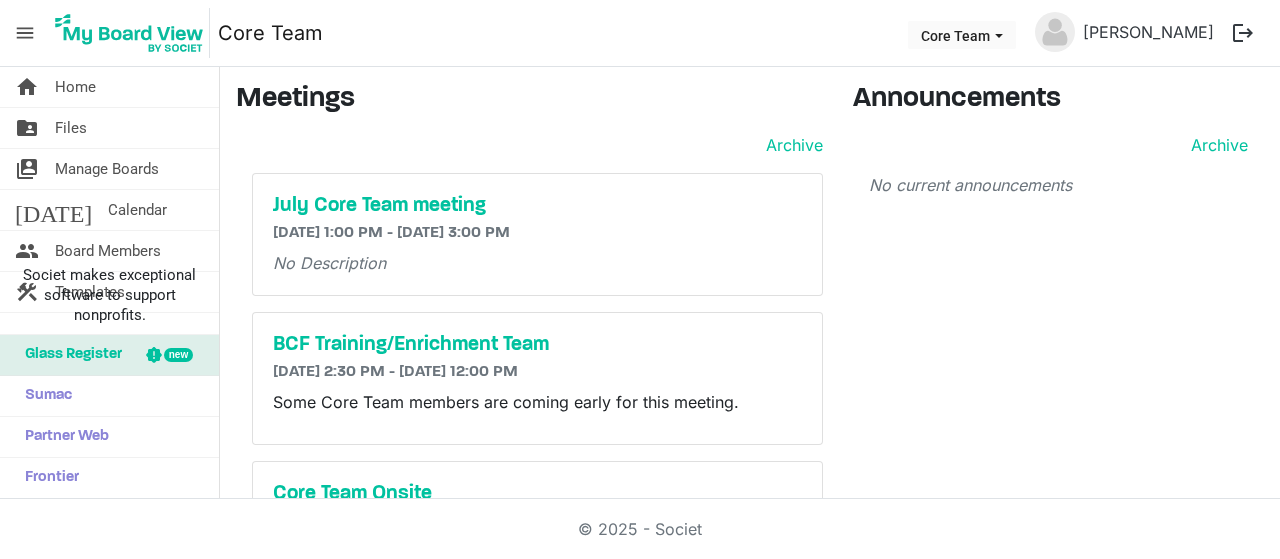 scroll, scrollTop: 0, scrollLeft: 0, axis: both 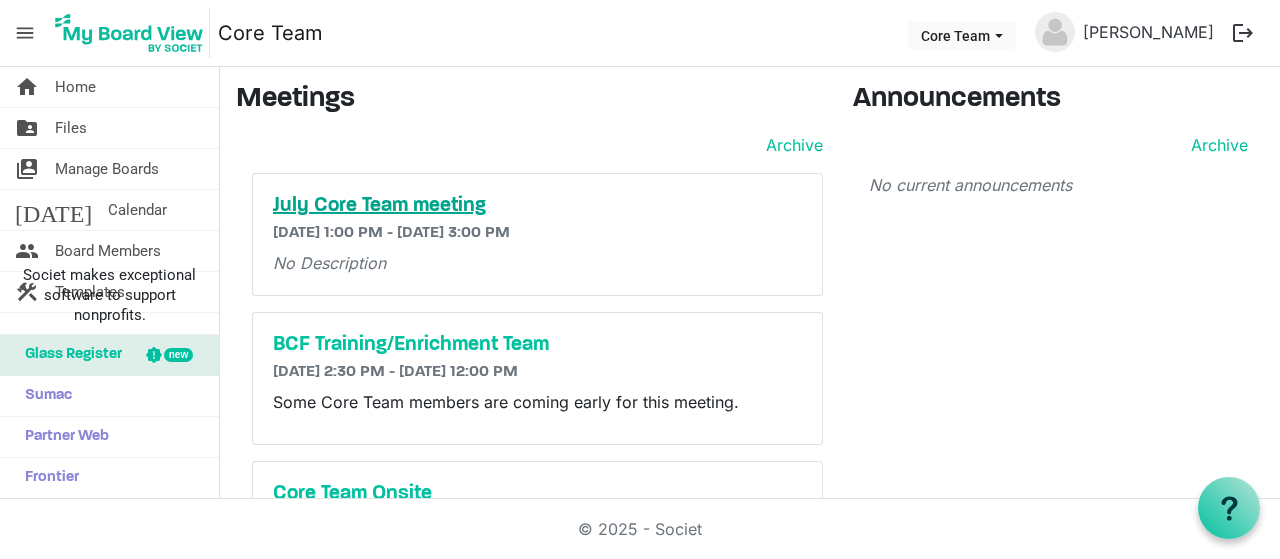 click on "July Core Team meeting" at bounding box center [537, 206] 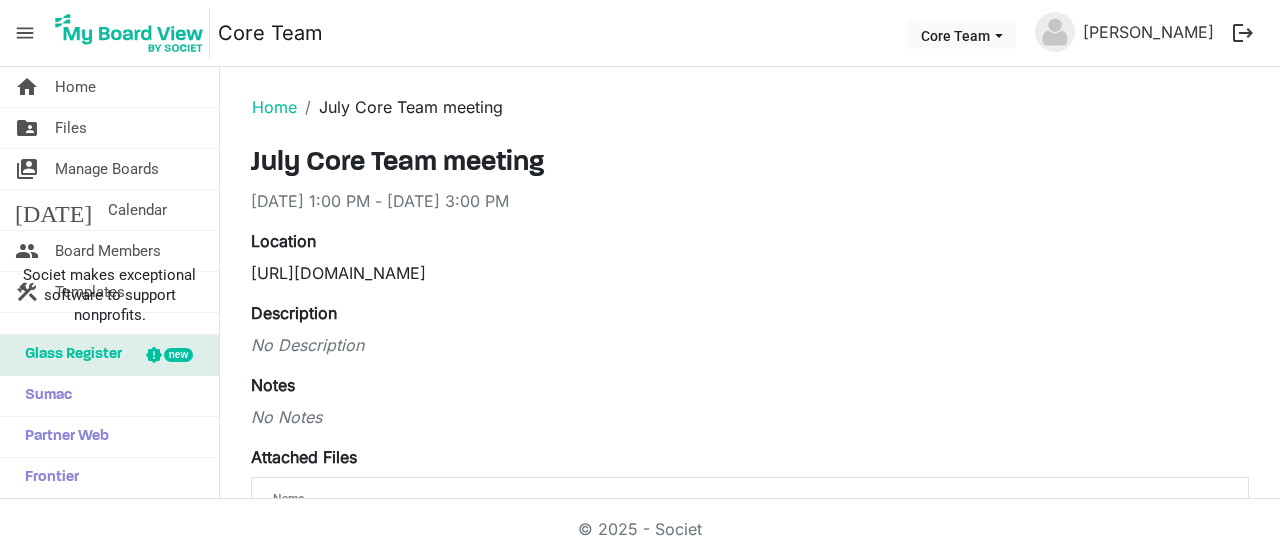 scroll, scrollTop: 0, scrollLeft: 0, axis: both 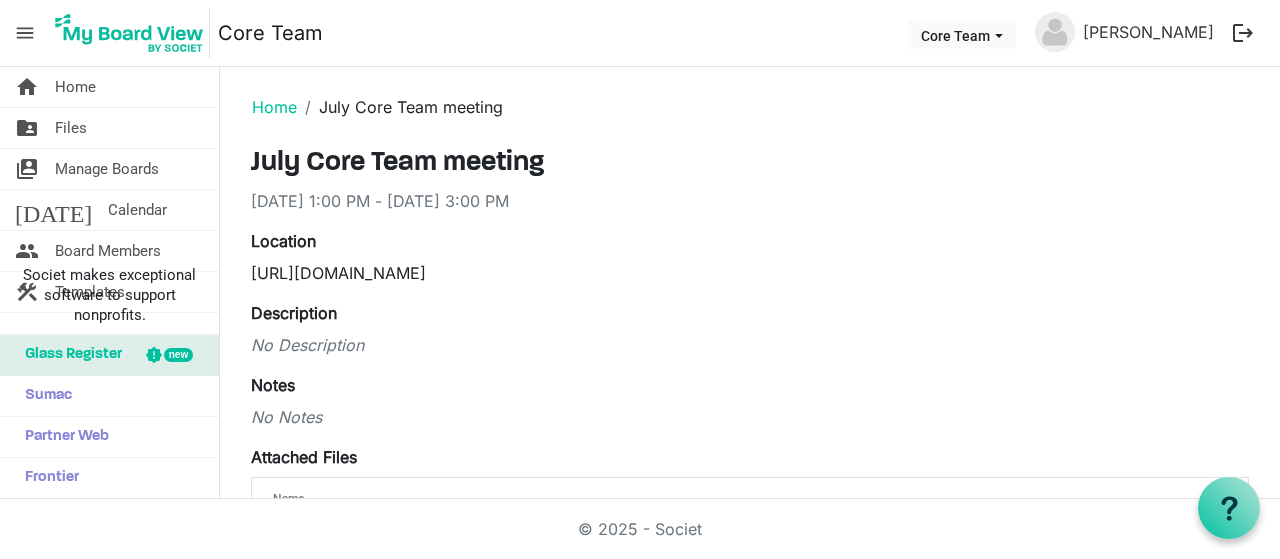 drag, startPoint x: 576, startPoint y: 269, endPoint x: 244, endPoint y: 269, distance: 332 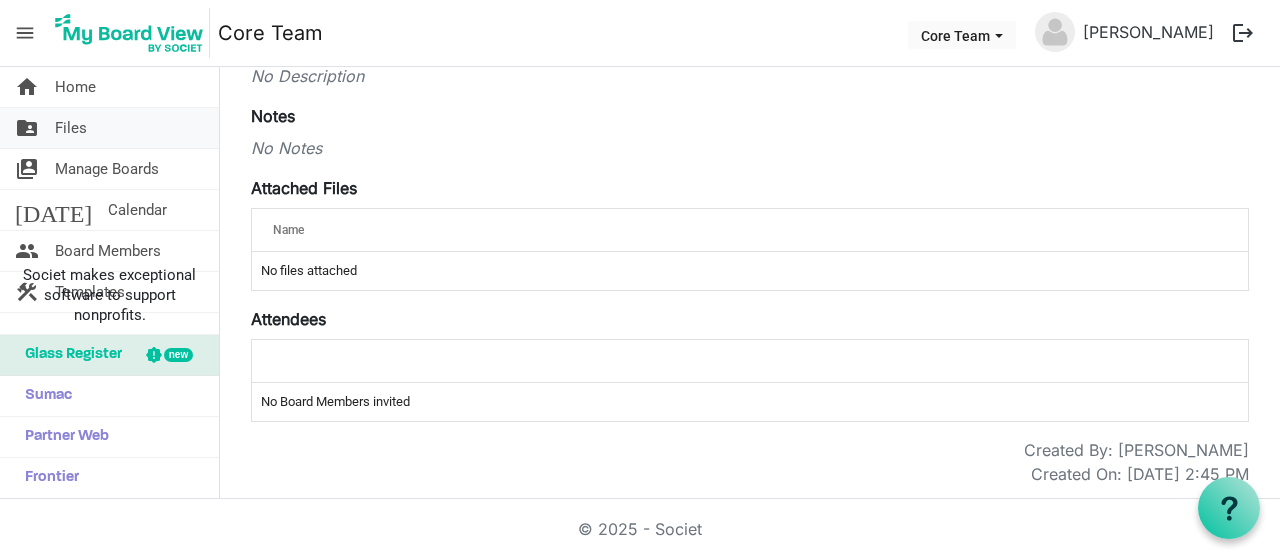 click on "Files" at bounding box center (71, 128) 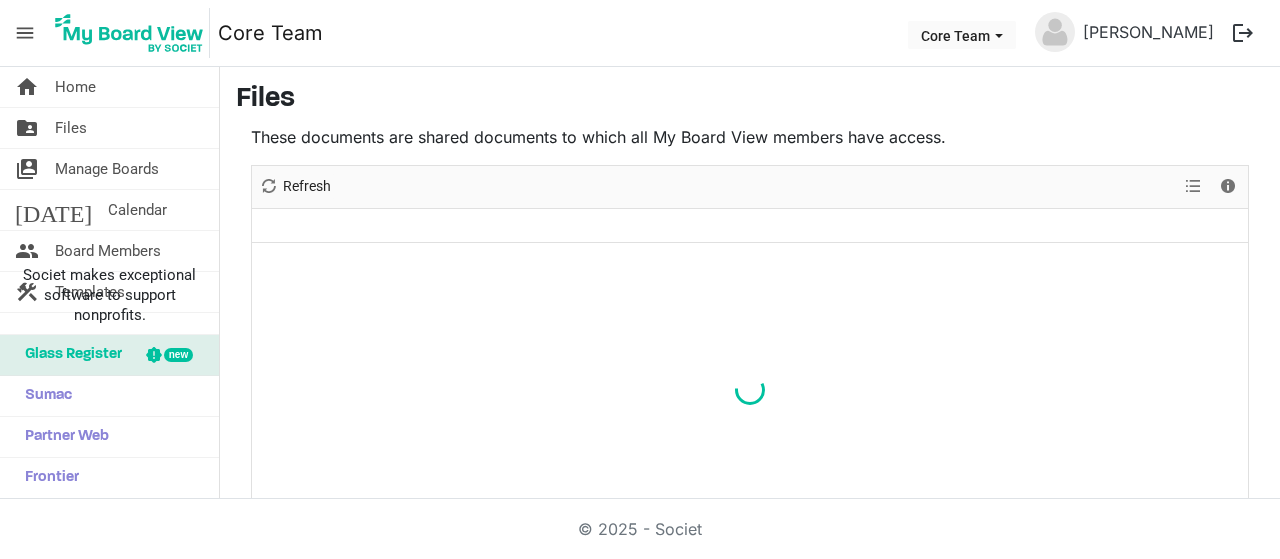 scroll, scrollTop: 0, scrollLeft: 0, axis: both 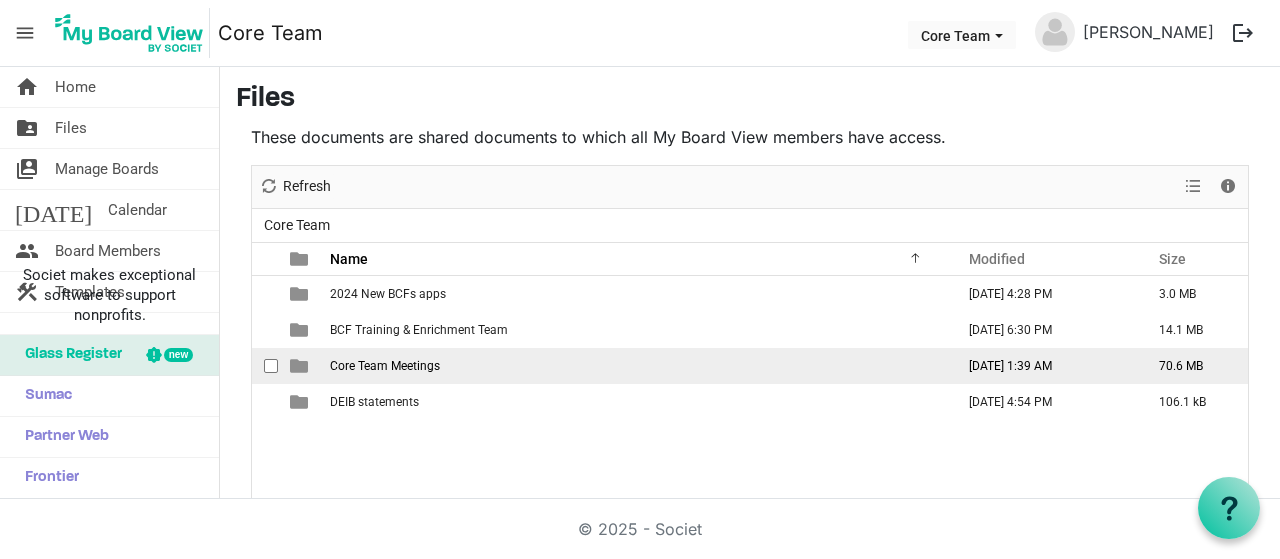 click on "Core Team Meetings" at bounding box center (636, 366) 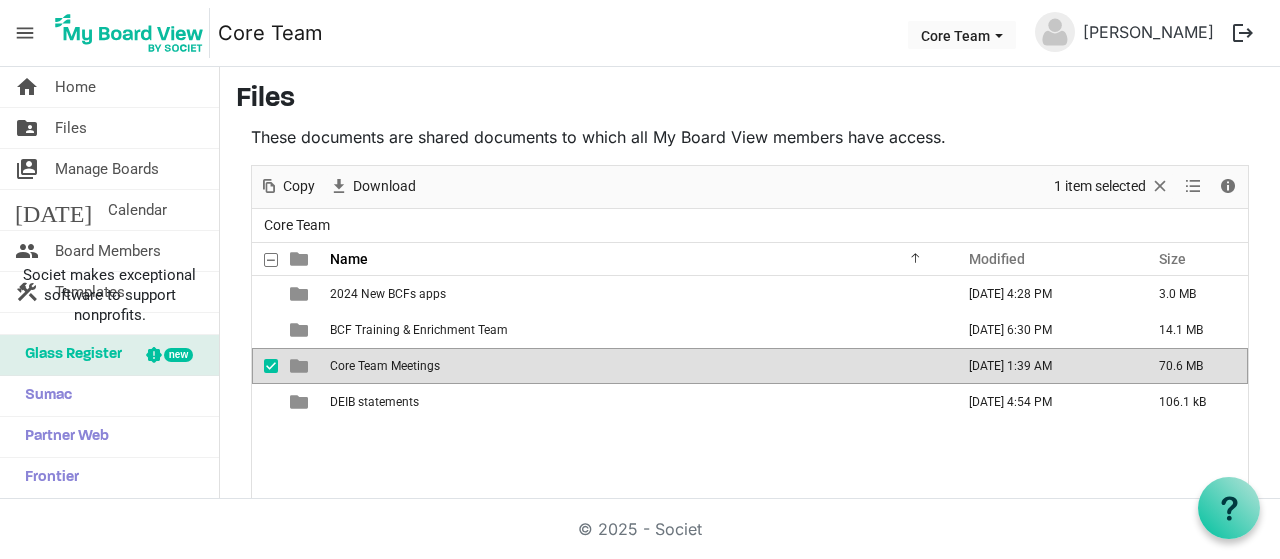 click on "Core Team Meetings" at bounding box center [636, 366] 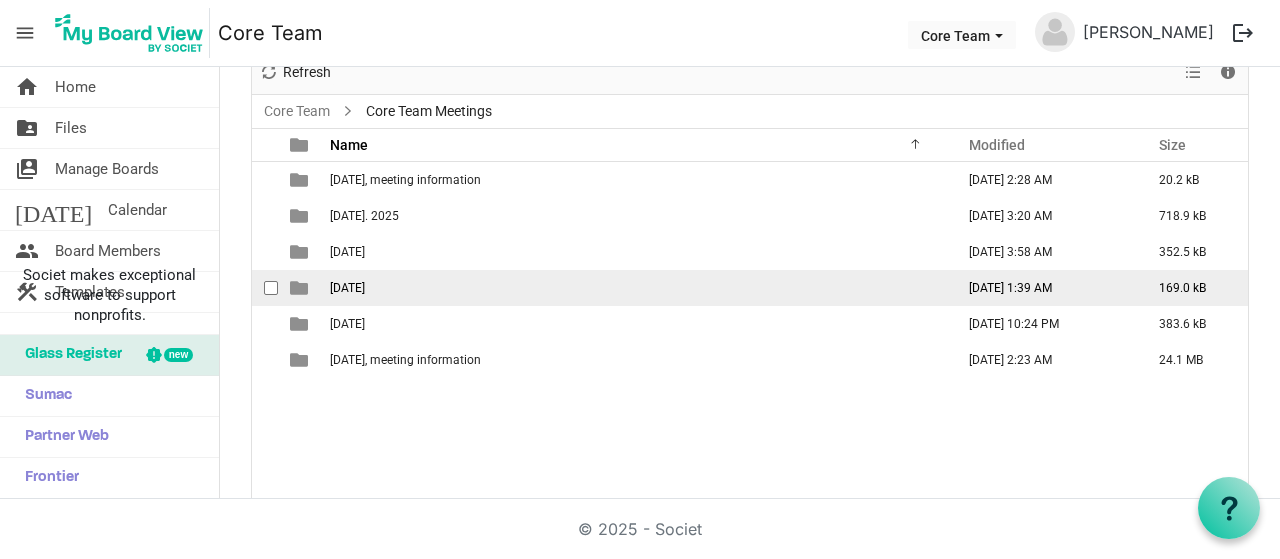 click on "July 3, 2025" at bounding box center (636, 288) 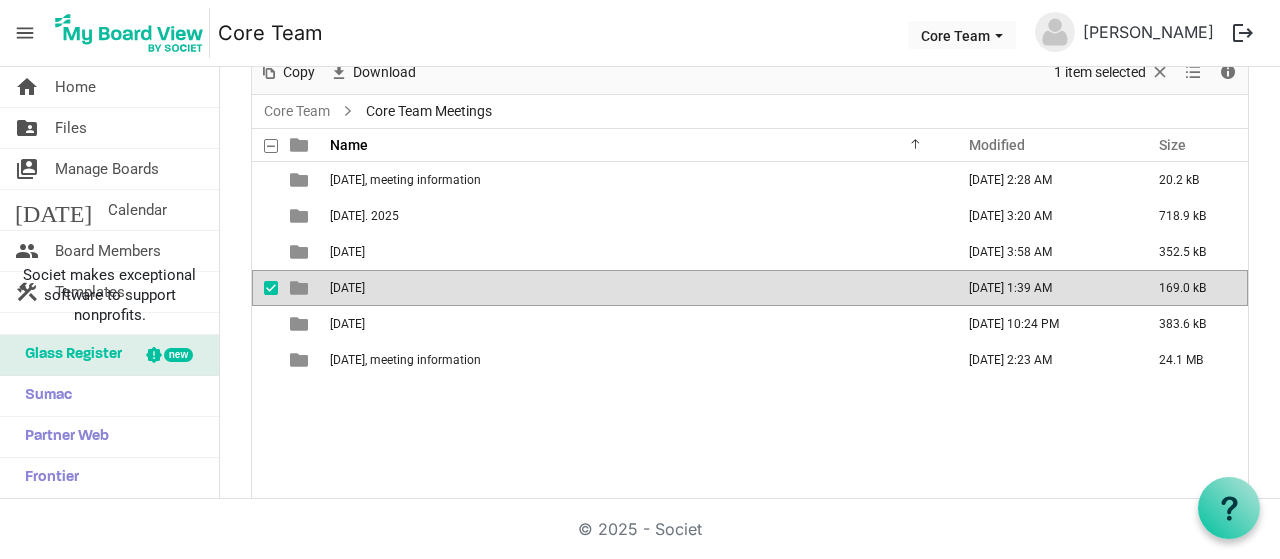 click on "July 3, 2025" at bounding box center (636, 288) 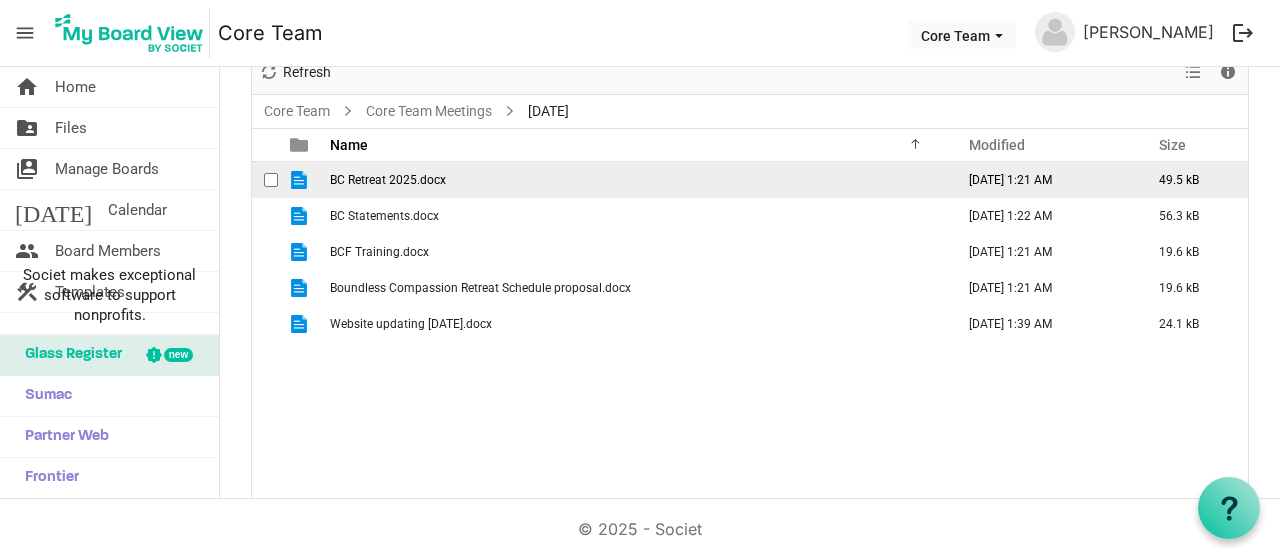 click on "BC Retreat 2025.docx" at bounding box center [388, 180] 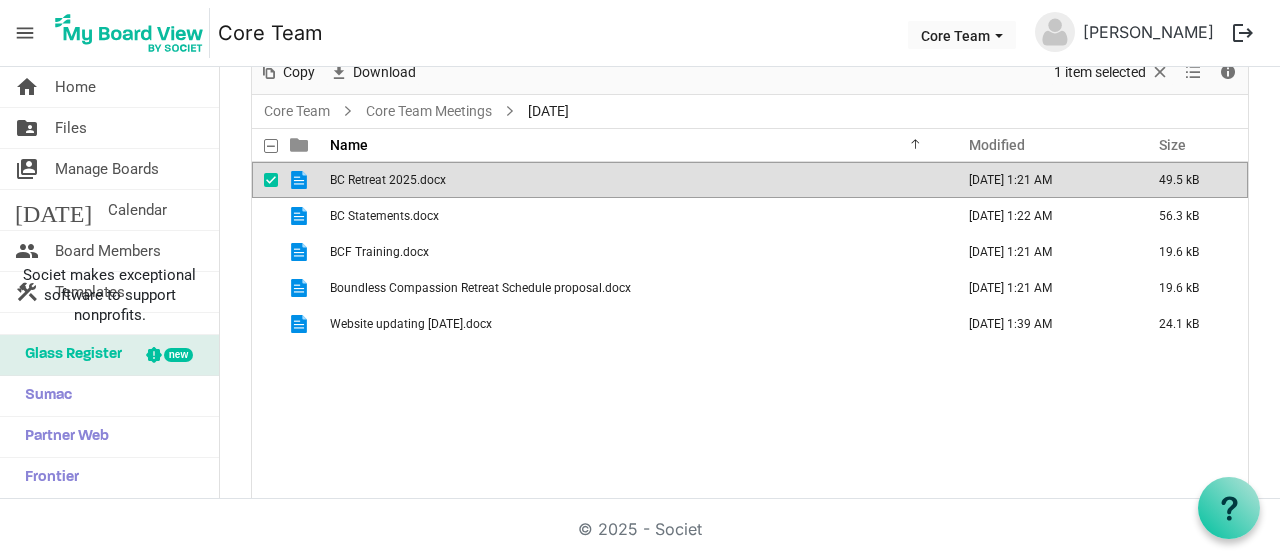 click on "BC Retreat 2025.docx" at bounding box center (388, 180) 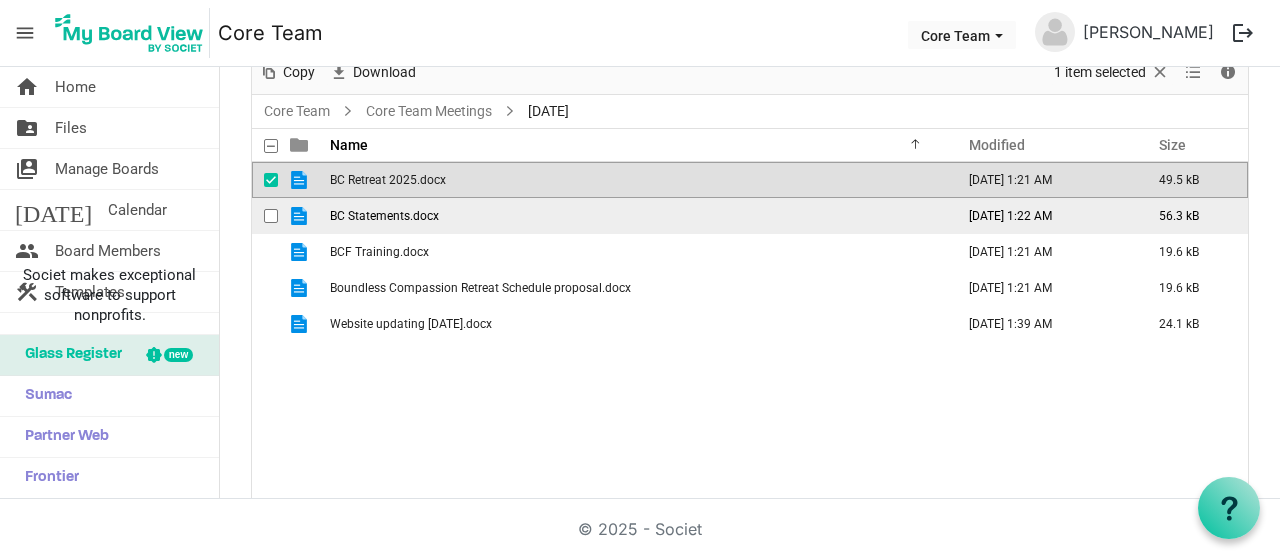 click on "BC Statements.docx" at bounding box center [384, 216] 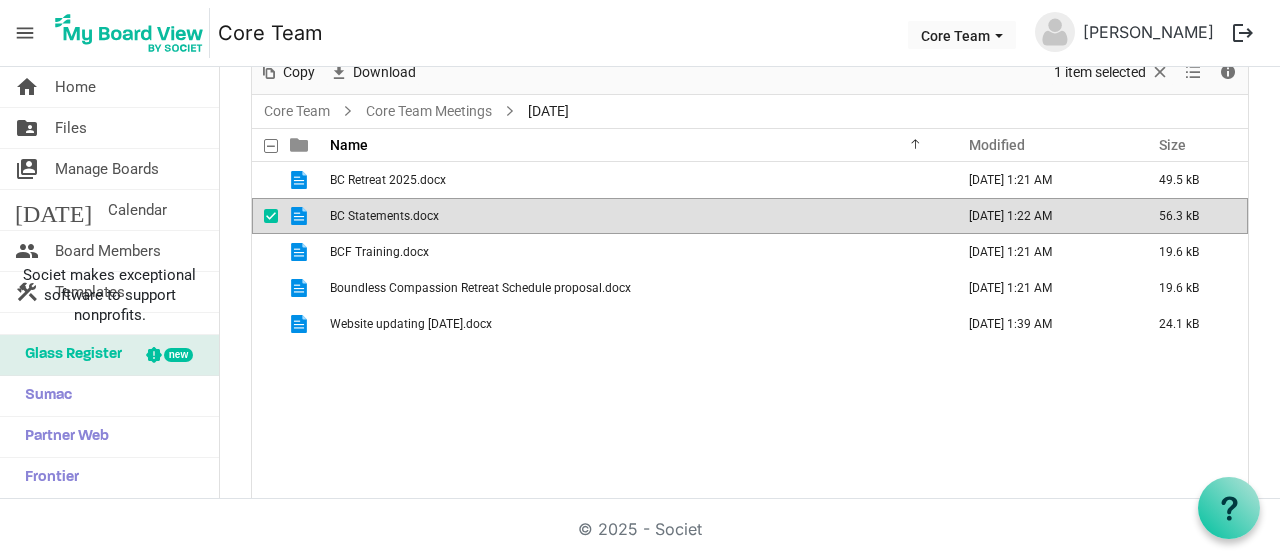 click on "BC Statements.docx" at bounding box center [384, 216] 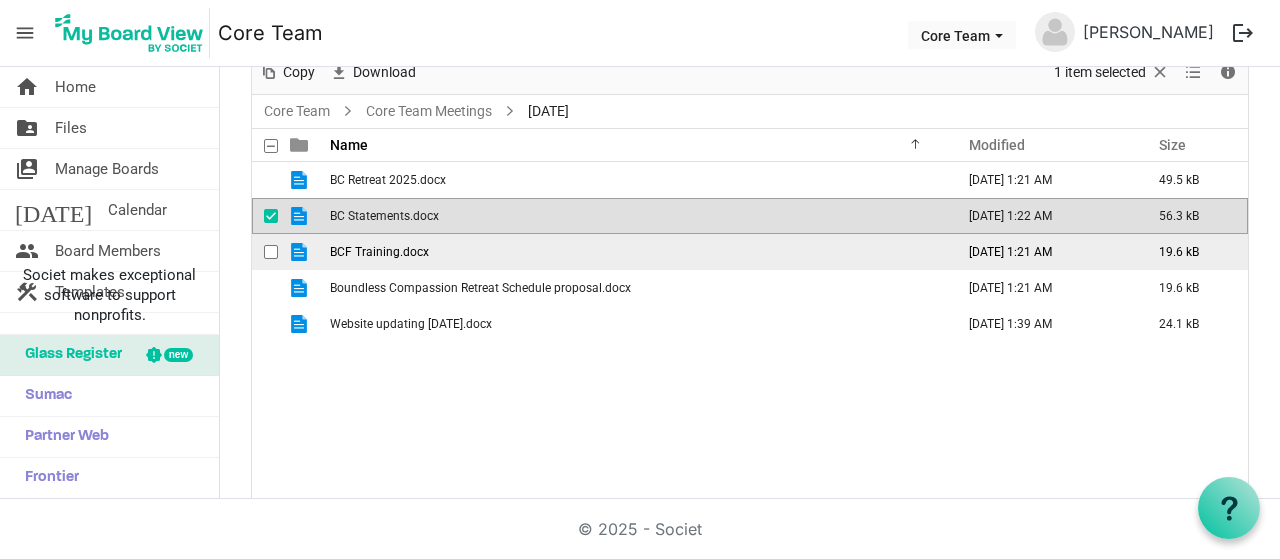 click on "BCF Training.docx" at bounding box center (636, 252) 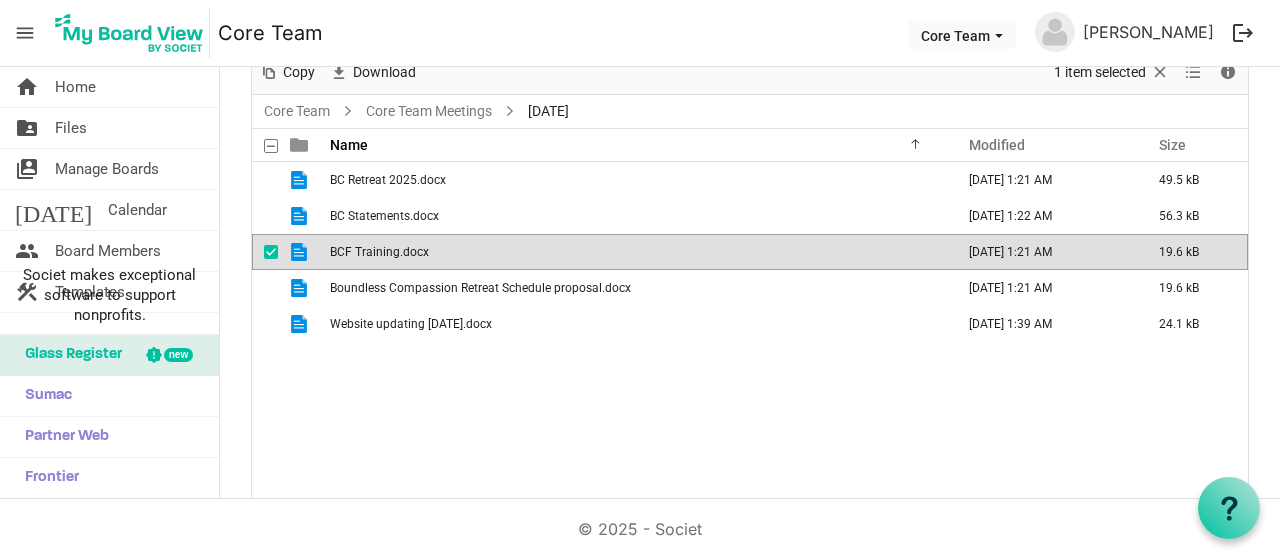 click on "BCF Training.docx" at bounding box center [636, 252] 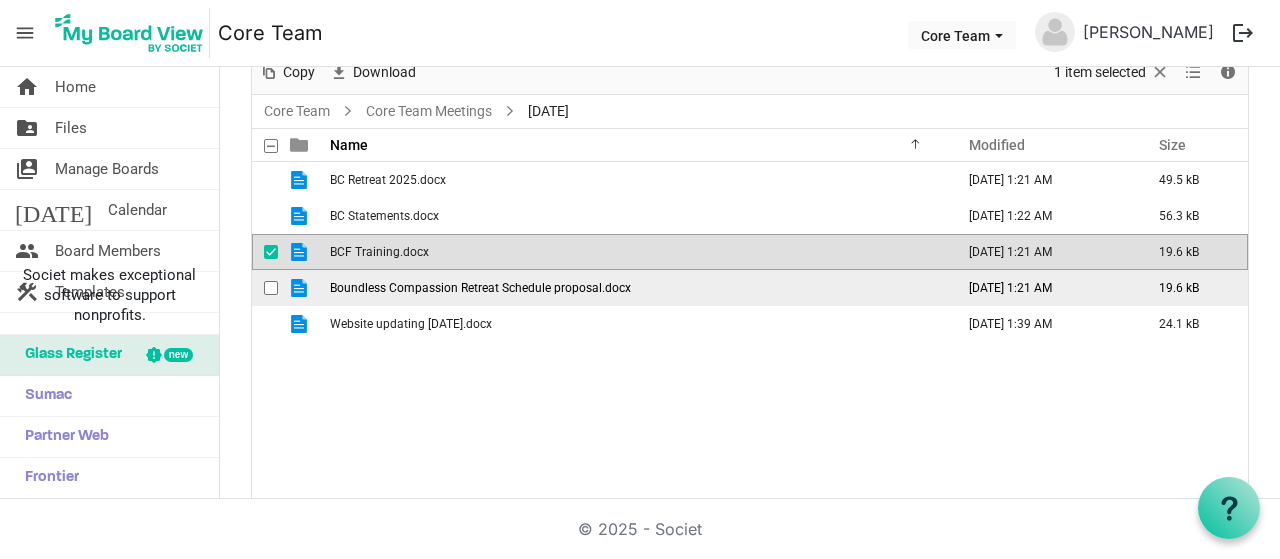 click on "Boundless Compassion Retreat Schedule proposal.docx" at bounding box center [480, 288] 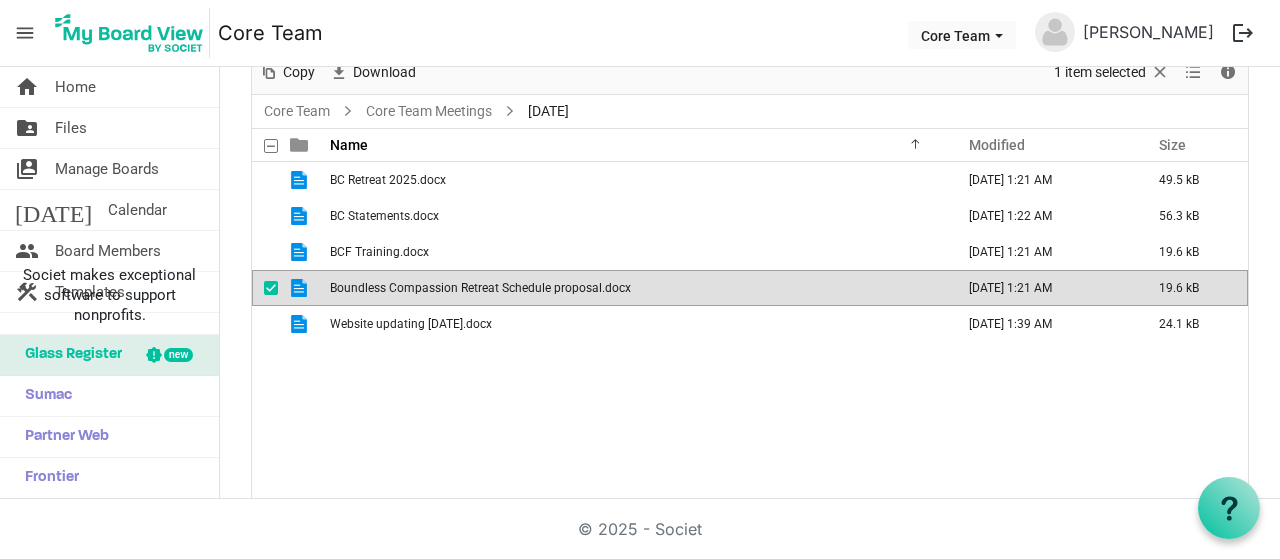 click on "Boundless Compassion Retreat Schedule proposal.docx" at bounding box center (480, 288) 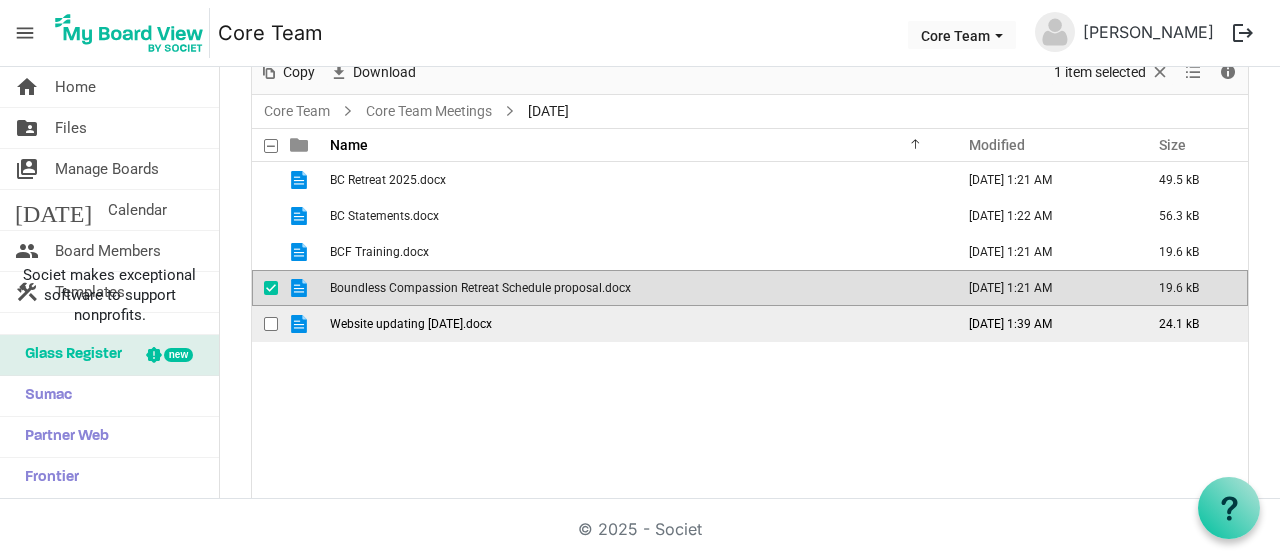 click on "Website updating July, 2025.docx" at bounding box center [636, 324] 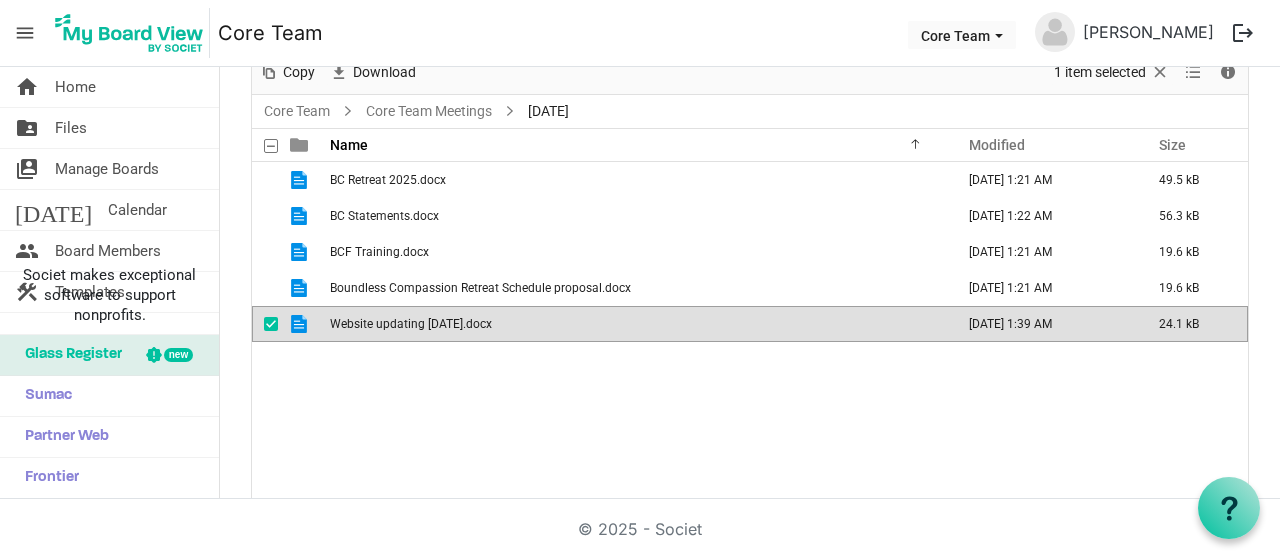 click on "Website updating July, 2025.docx" at bounding box center [636, 324] 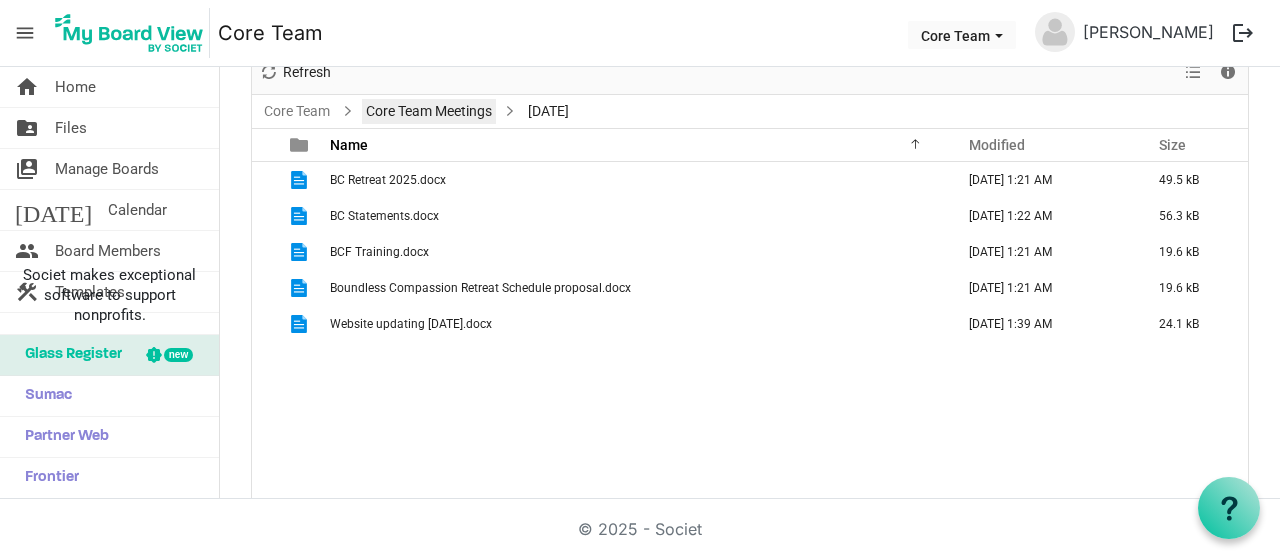click on "Core Team Meetings" at bounding box center [429, 111] 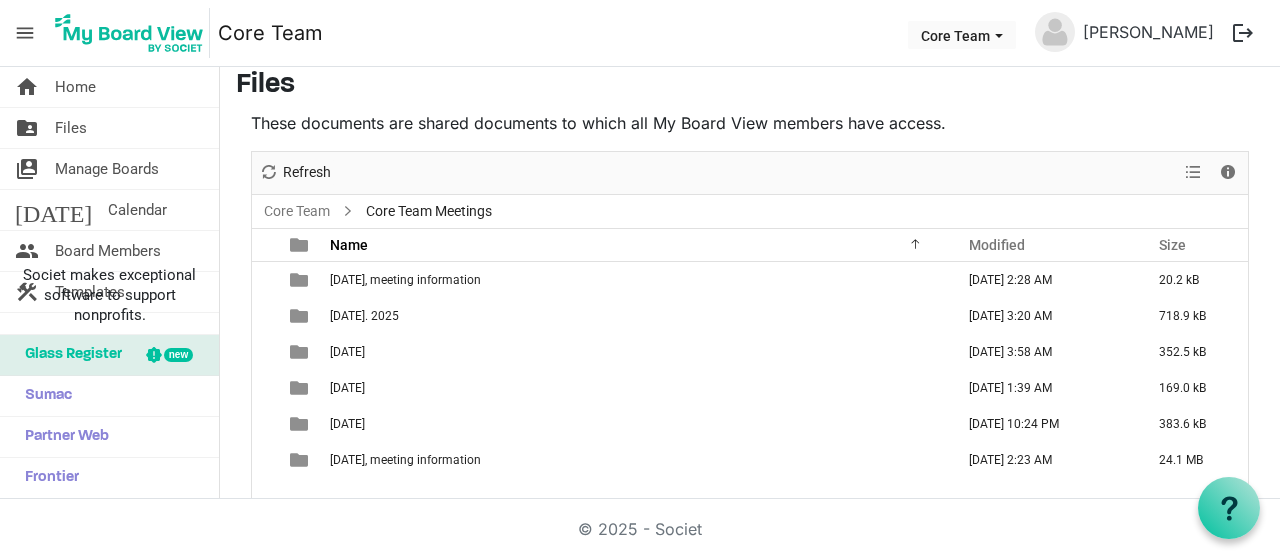 scroll, scrollTop: 0, scrollLeft: 0, axis: both 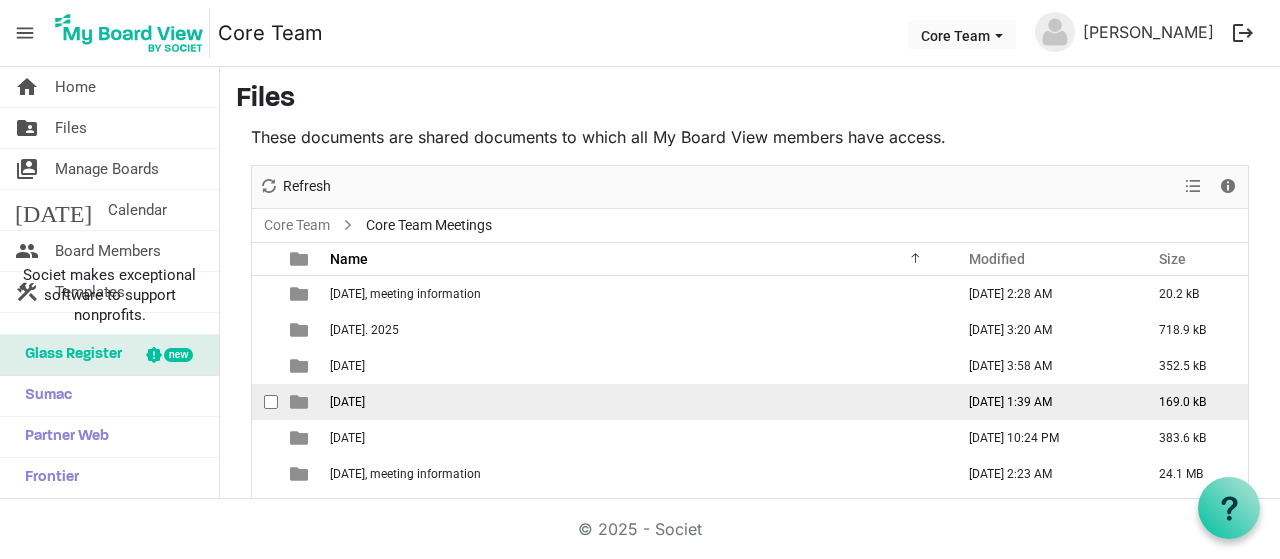 click on "July 3, 2025" at bounding box center [347, 402] 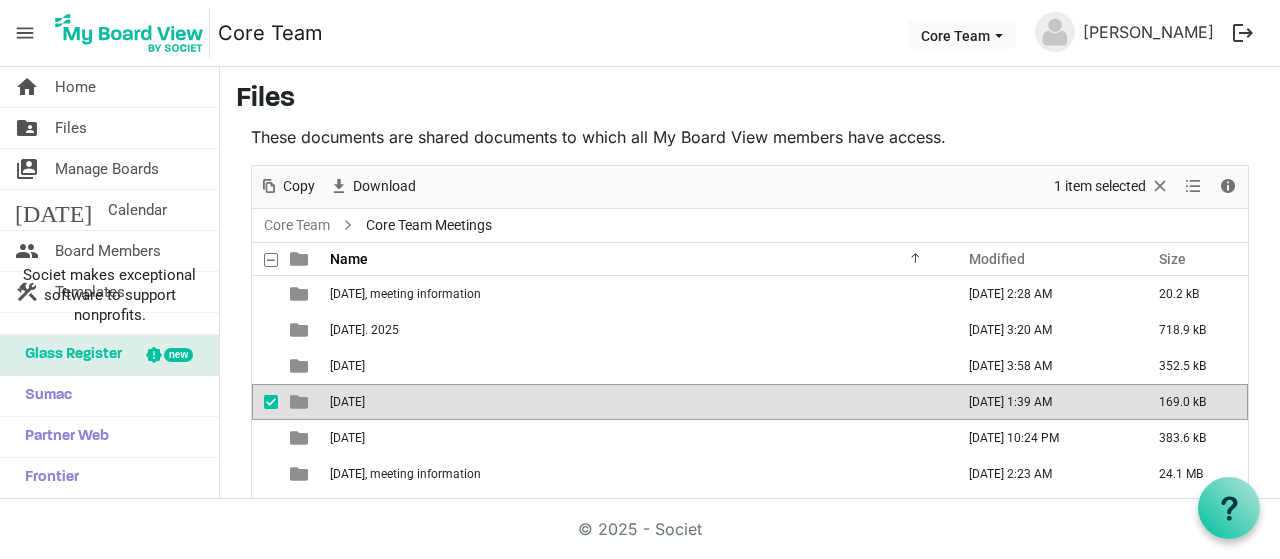 click on "July 3, 2025" at bounding box center [347, 402] 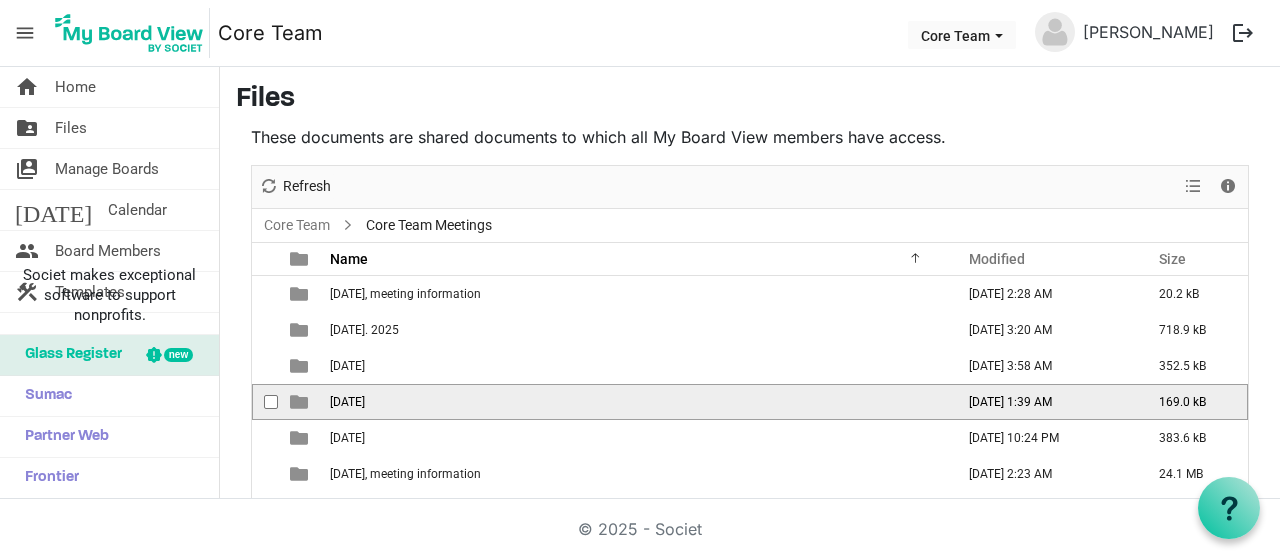 click on "July 3, 2025" at bounding box center [347, 402] 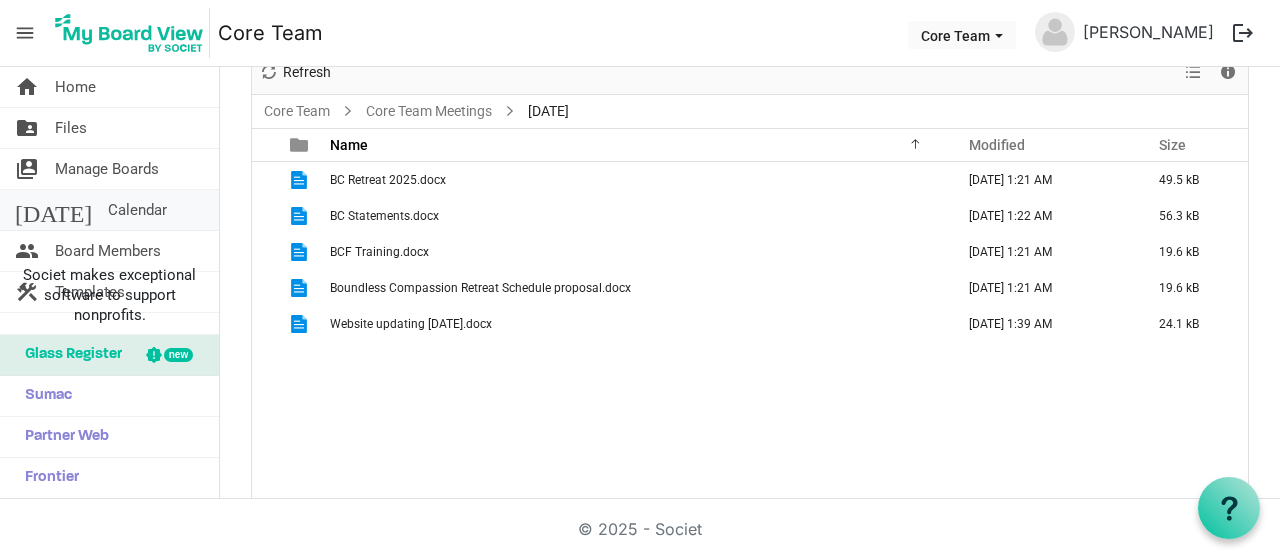 click on "Calendar" at bounding box center [137, 210] 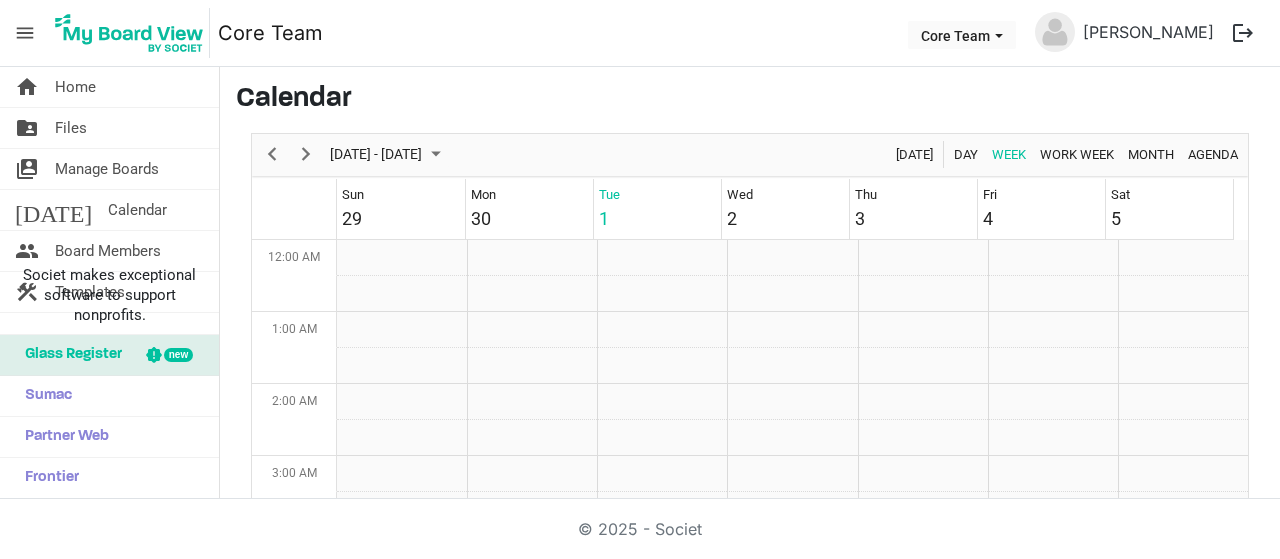 scroll, scrollTop: 0, scrollLeft: 0, axis: both 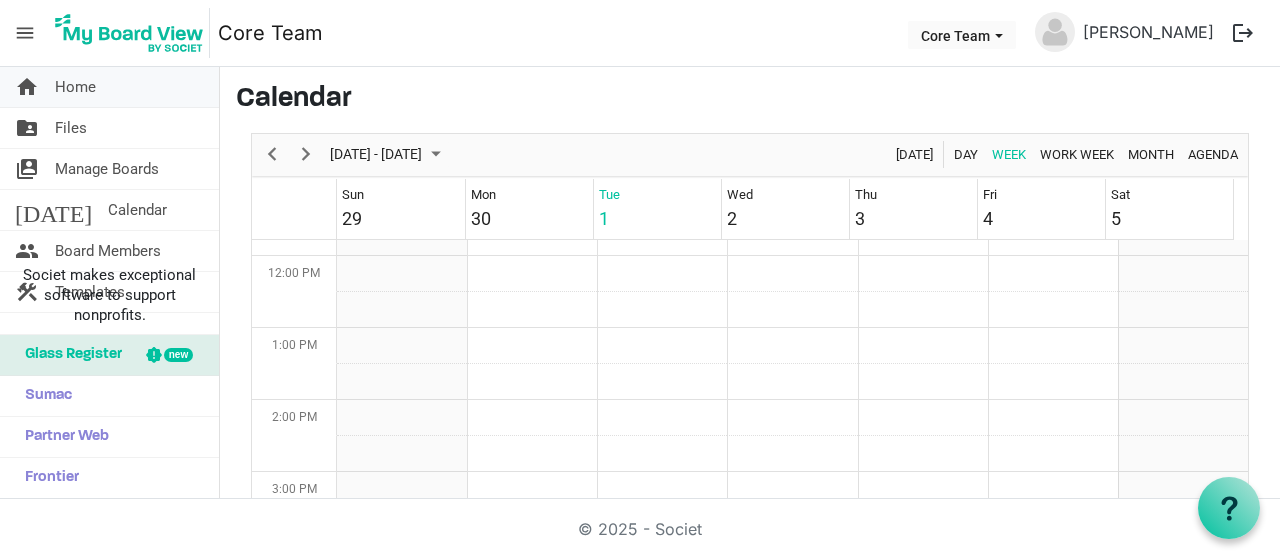 click on "Home" at bounding box center [75, 87] 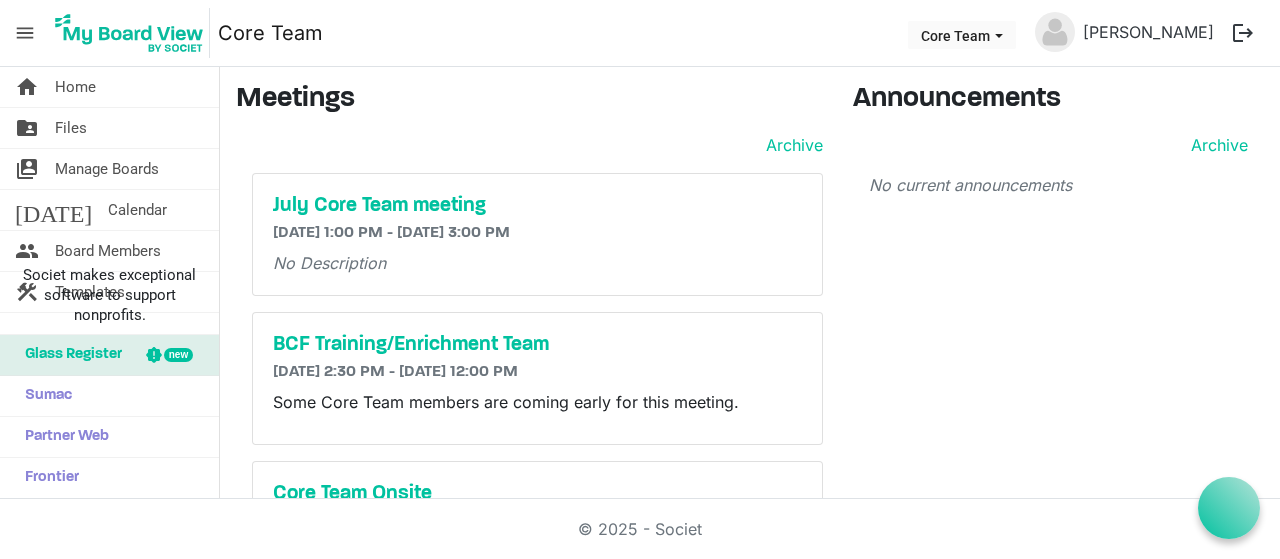 scroll, scrollTop: 0, scrollLeft: 0, axis: both 